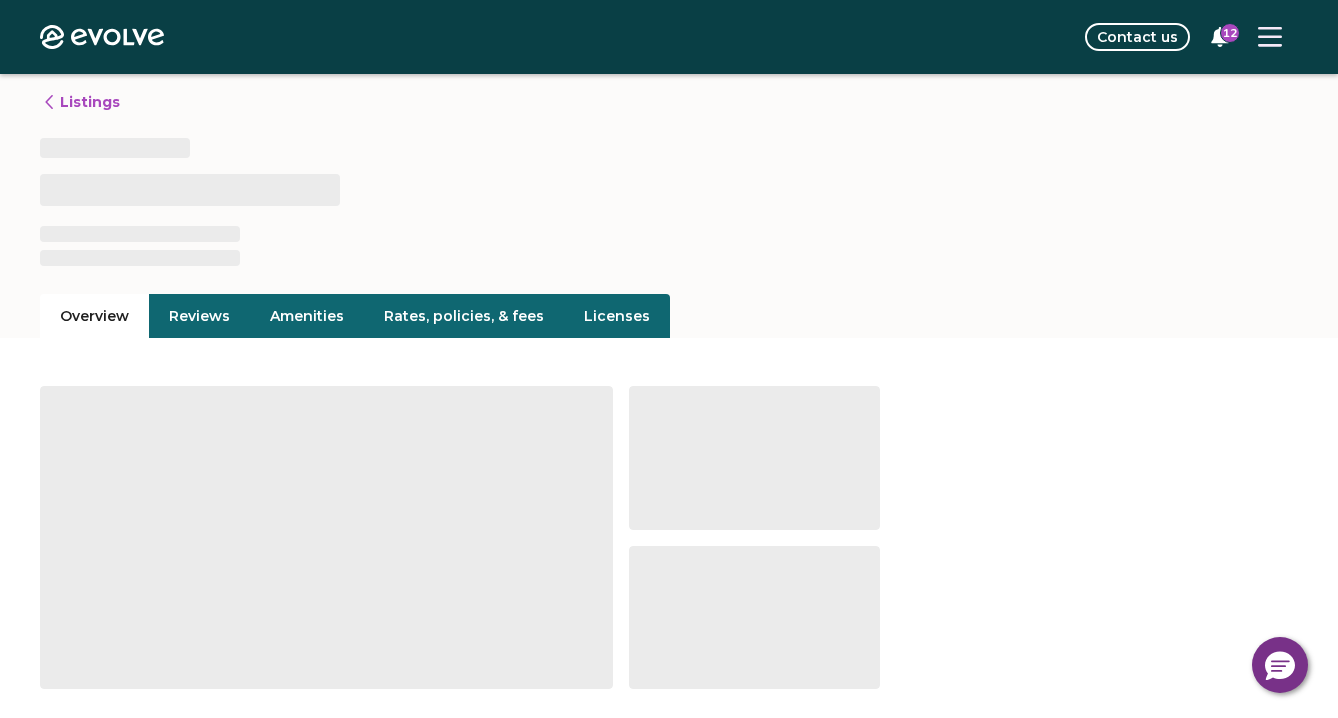 scroll, scrollTop: 8, scrollLeft: 0, axis: vertical 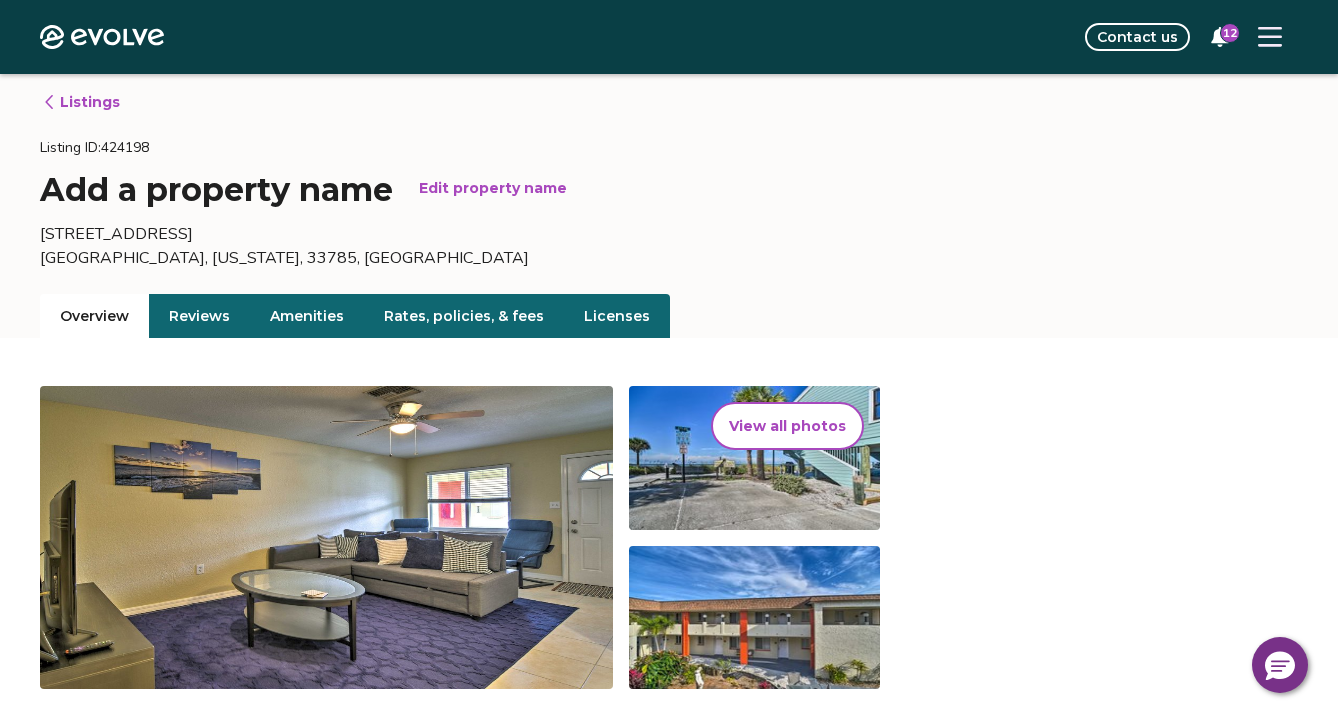 click 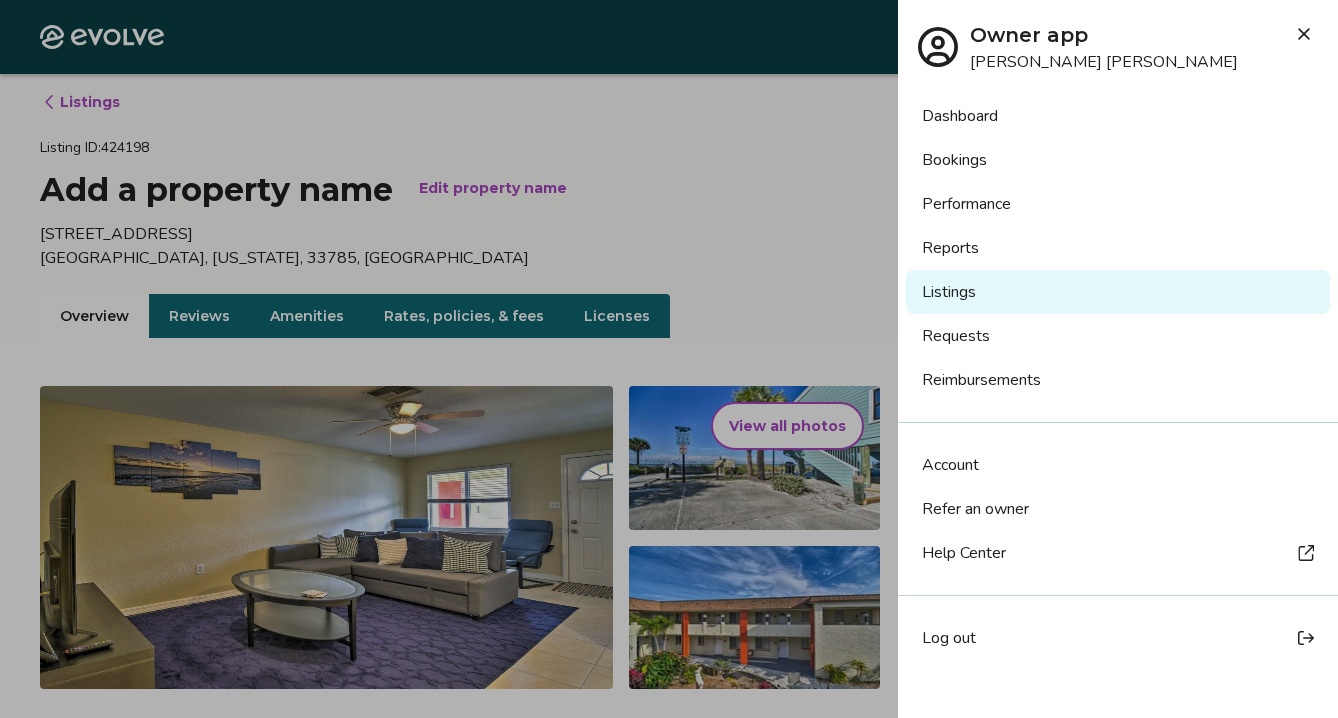 click on "Reports" at bounding box center [1118, 248] 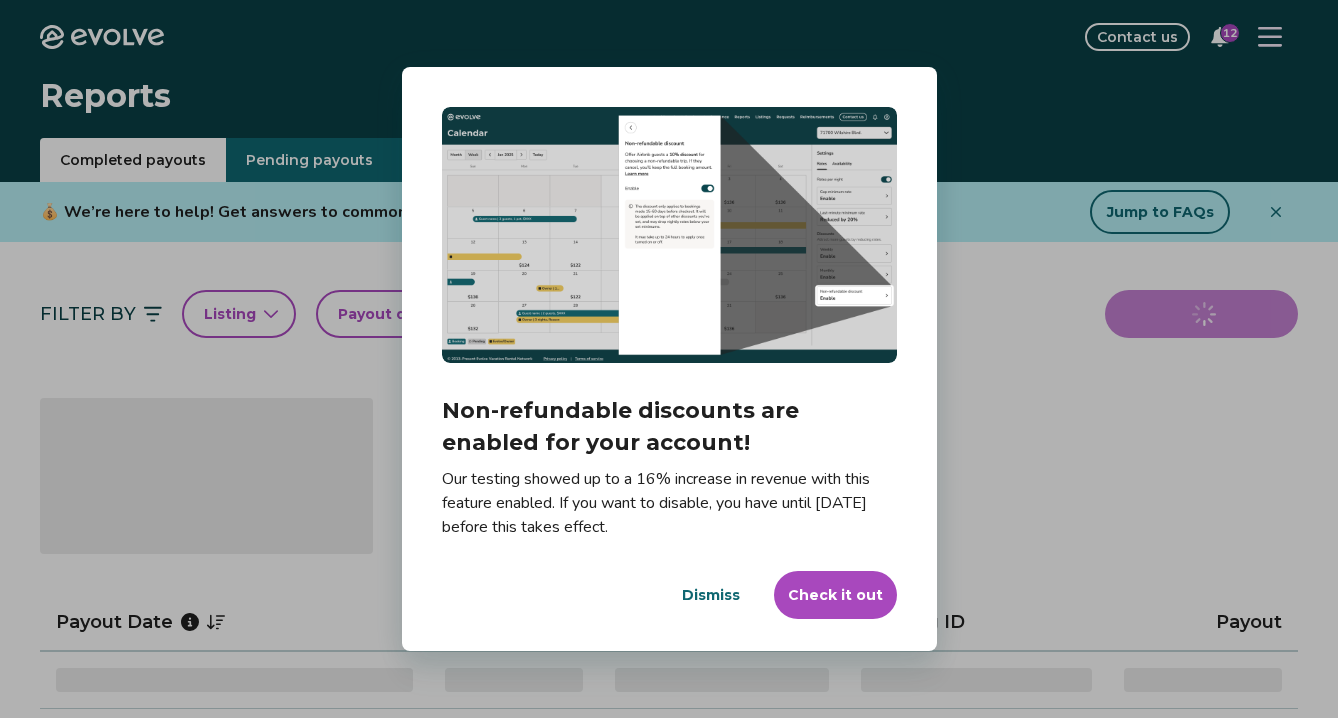 scroll, scrollTop: 0, scrollLeft: 0, axis: both 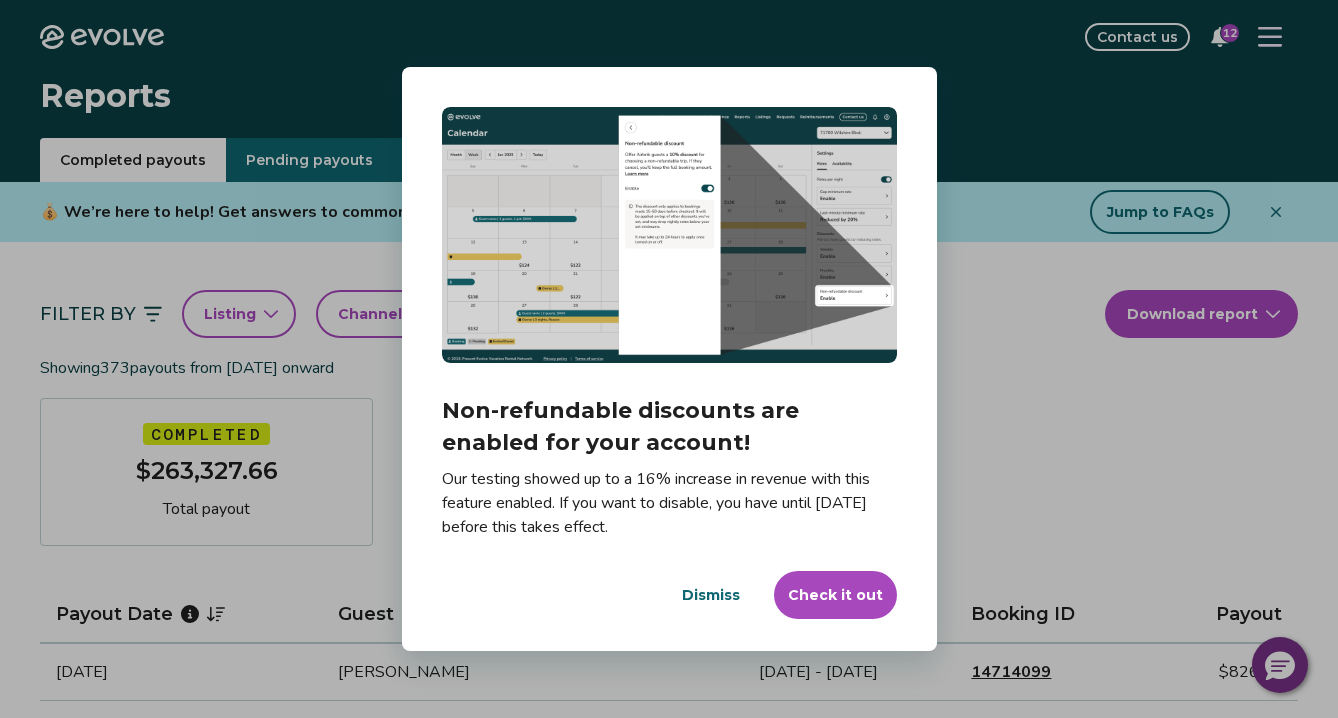 click on "Check it out" at bounding box center [835, 595] 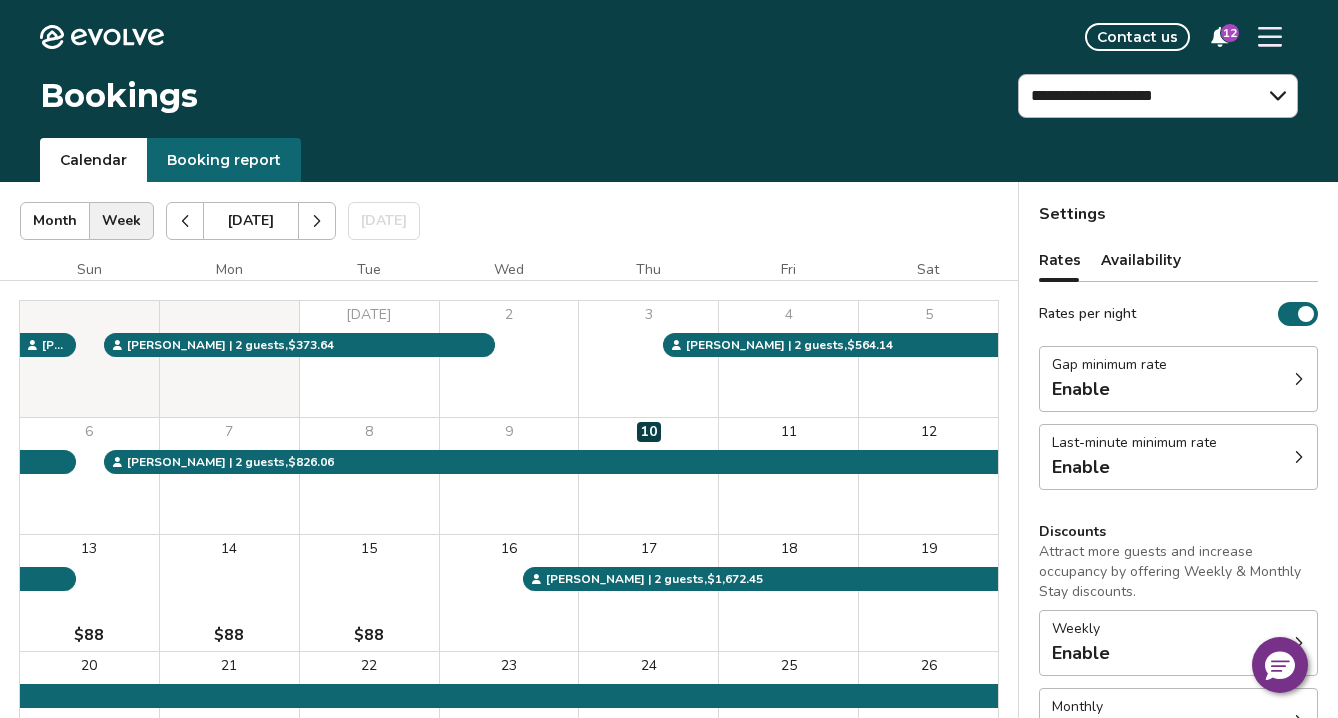 click 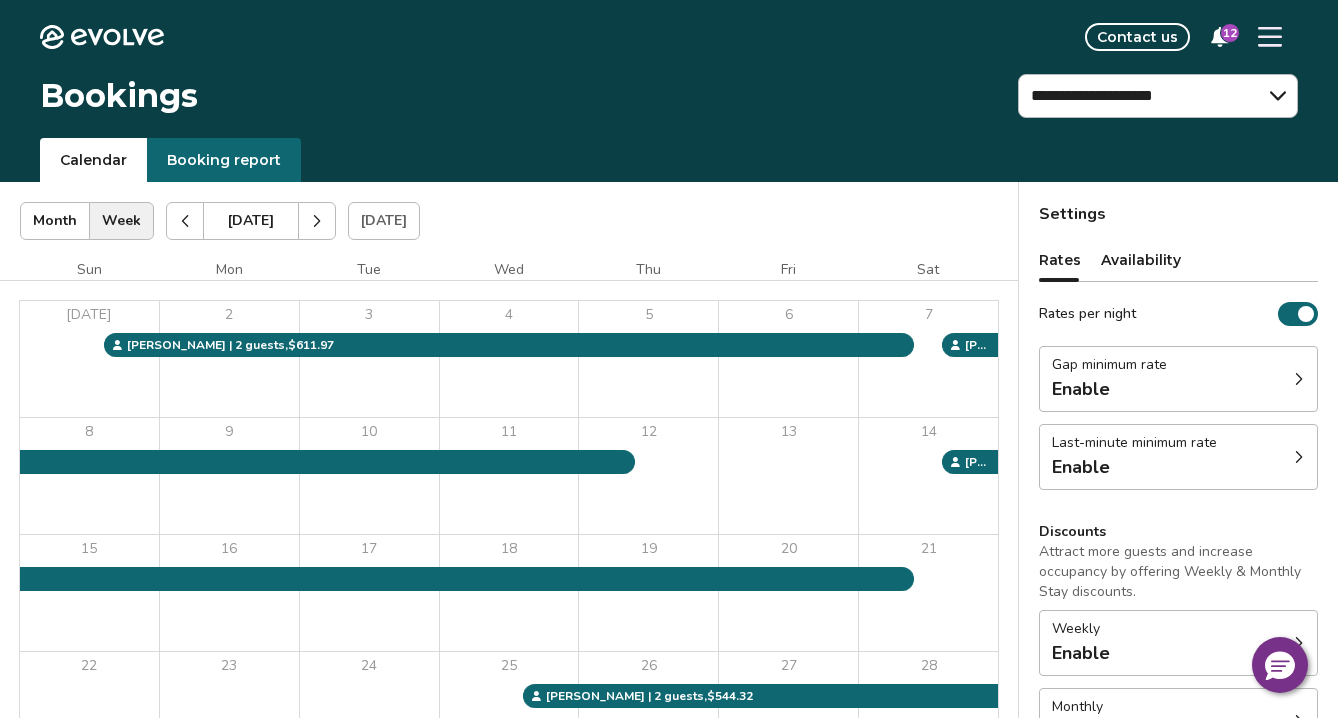 click 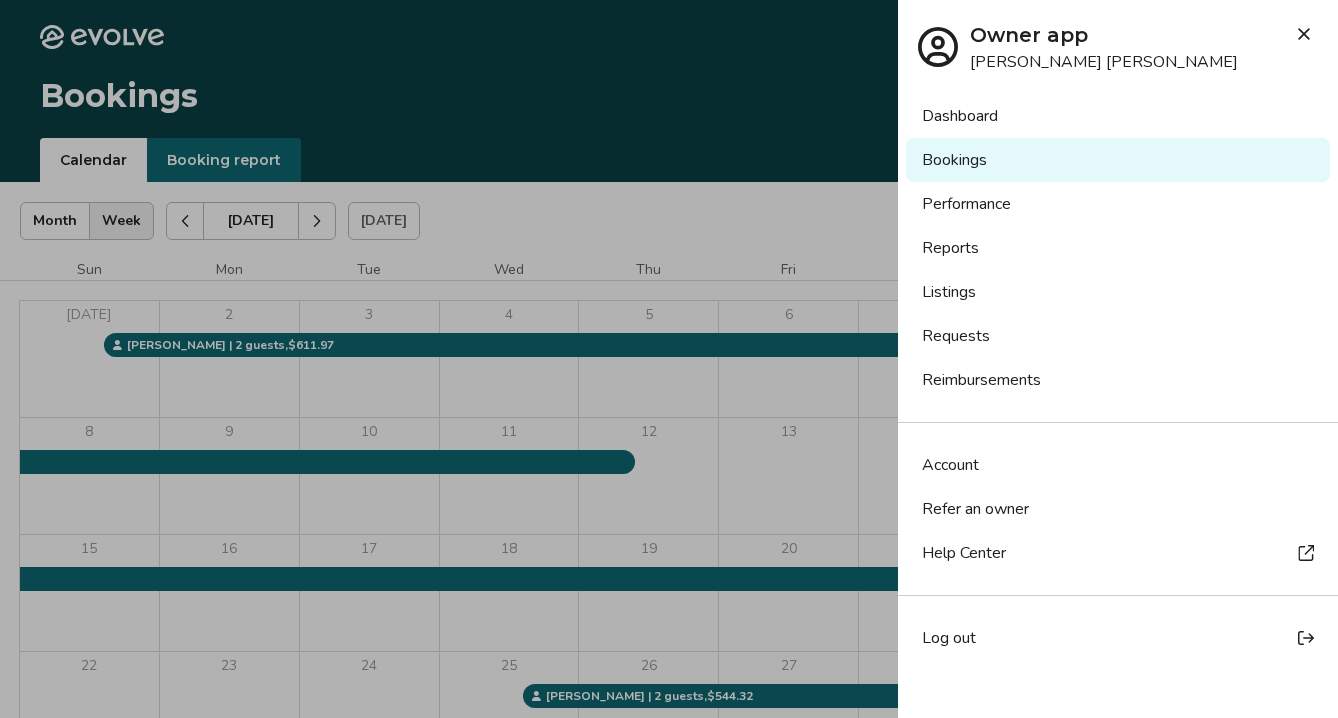 click on "Reports" at bounding box center [1118, 248] 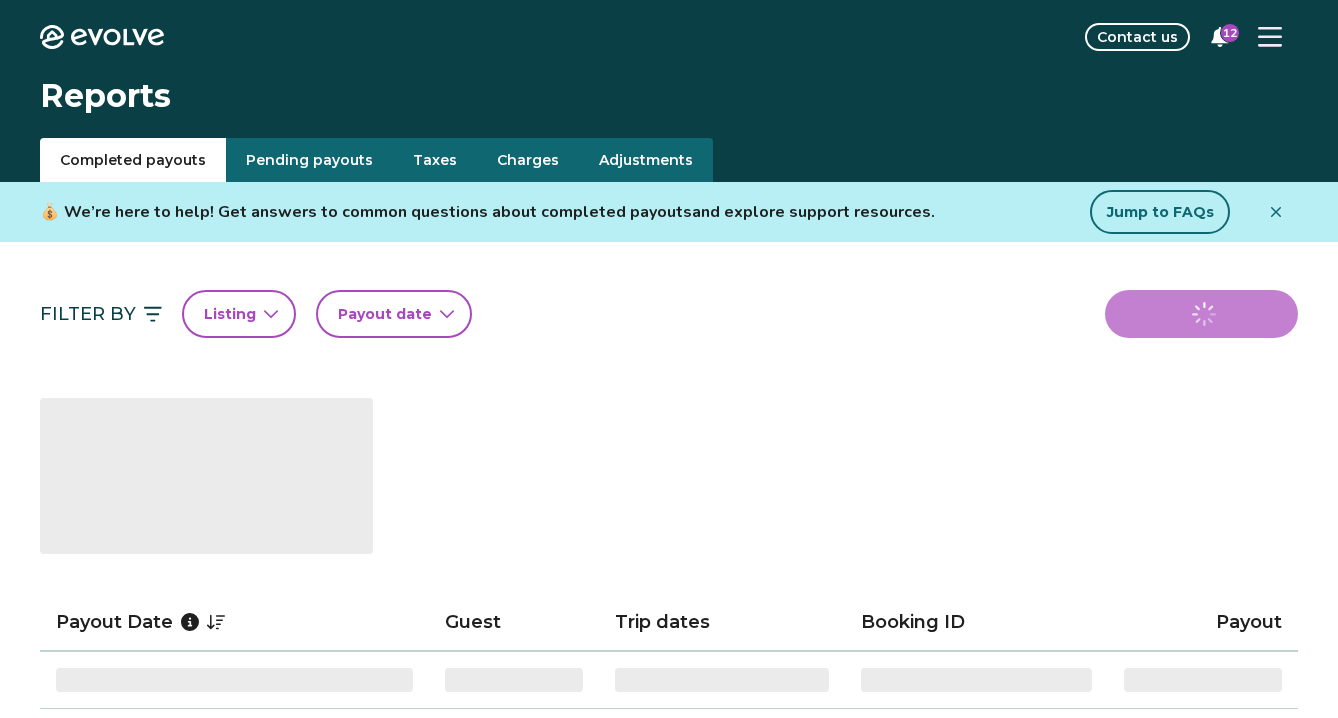 scroll, scrollTop: 0, scrollLeft: 0, axis: both 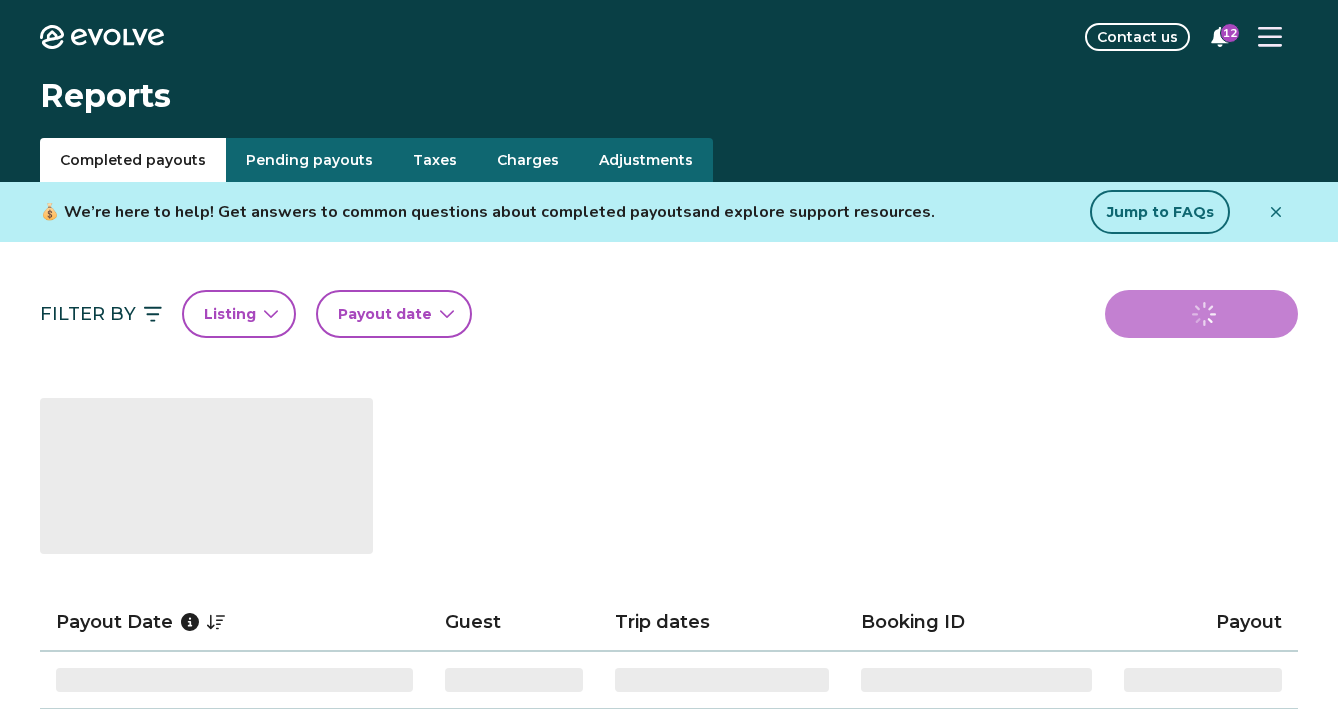 drag, startPoint x: 0, startPoint y: 0, endPoint x: 424, endPoint y: 157, distance: 452.13382 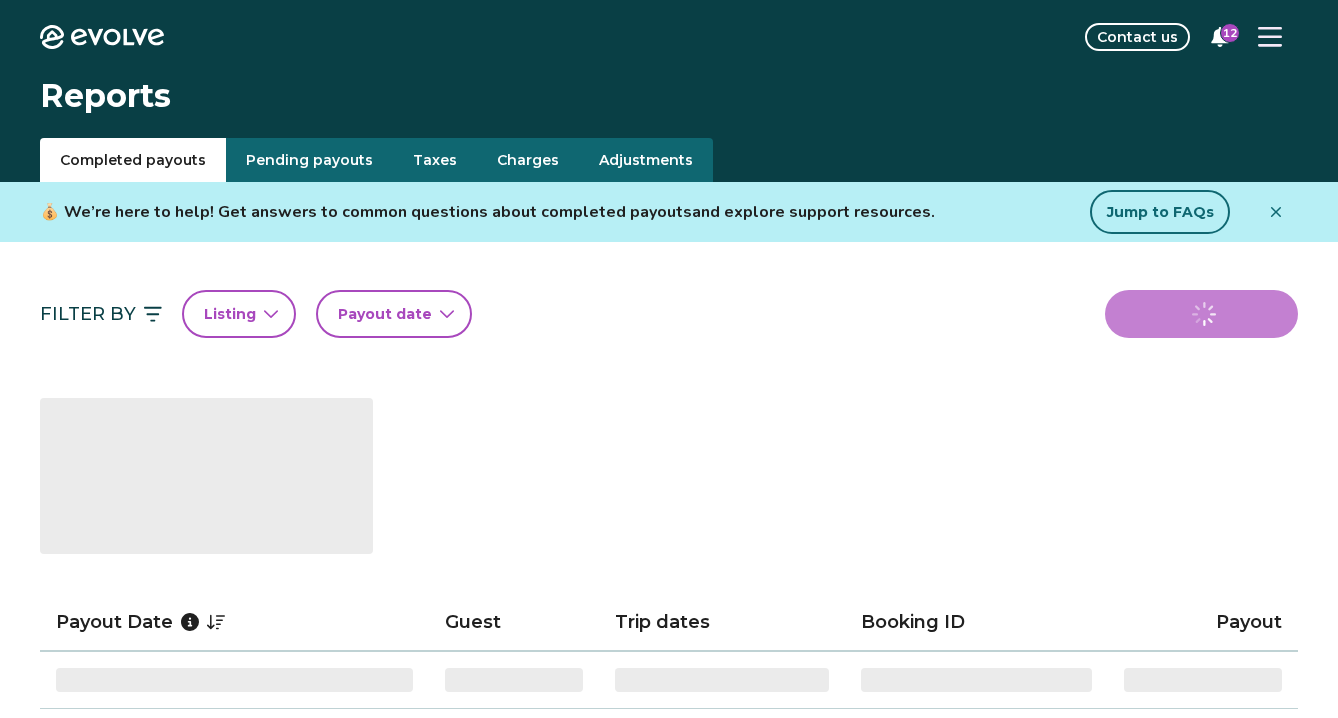 click on "Taxes" at bounding box center [435, 160] 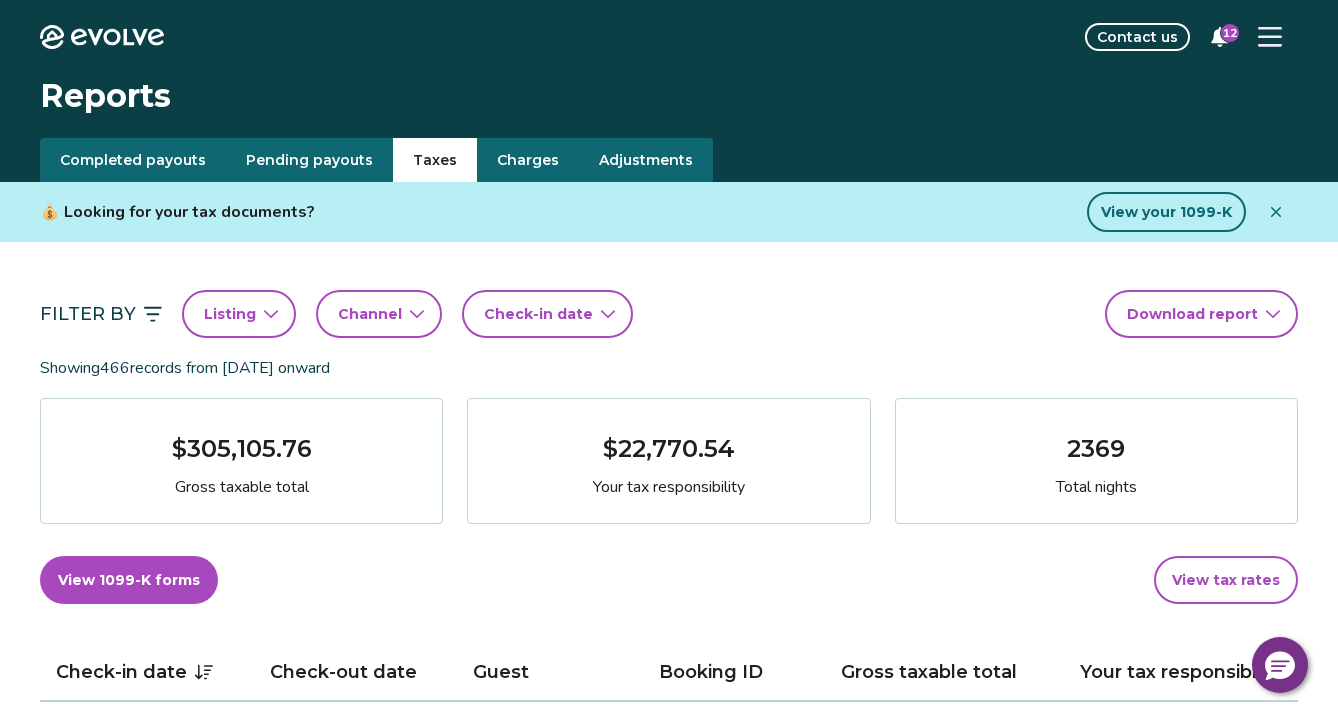 click on "Check-in date" at bounding box center (538, 314) 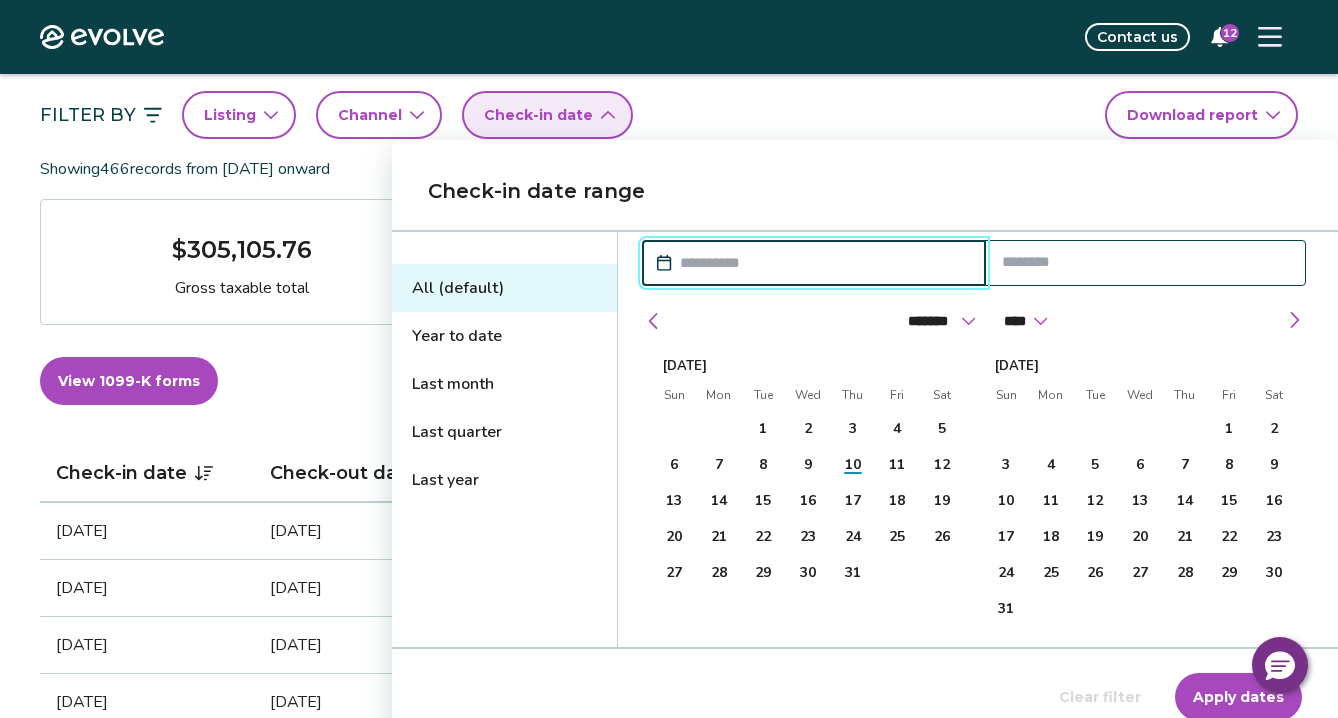 scroll, scrollTop: 206, scrollLeft: 0, axis: vertical 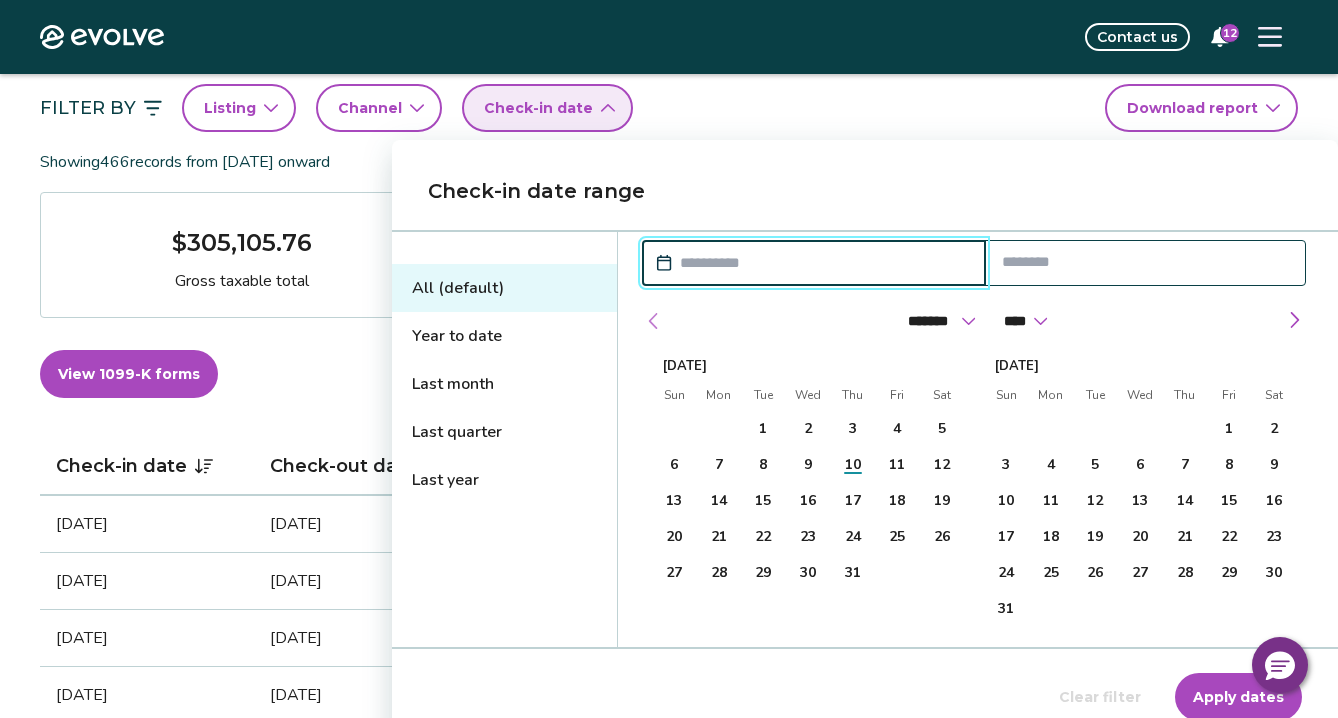 click at bounding box center (654, 321) 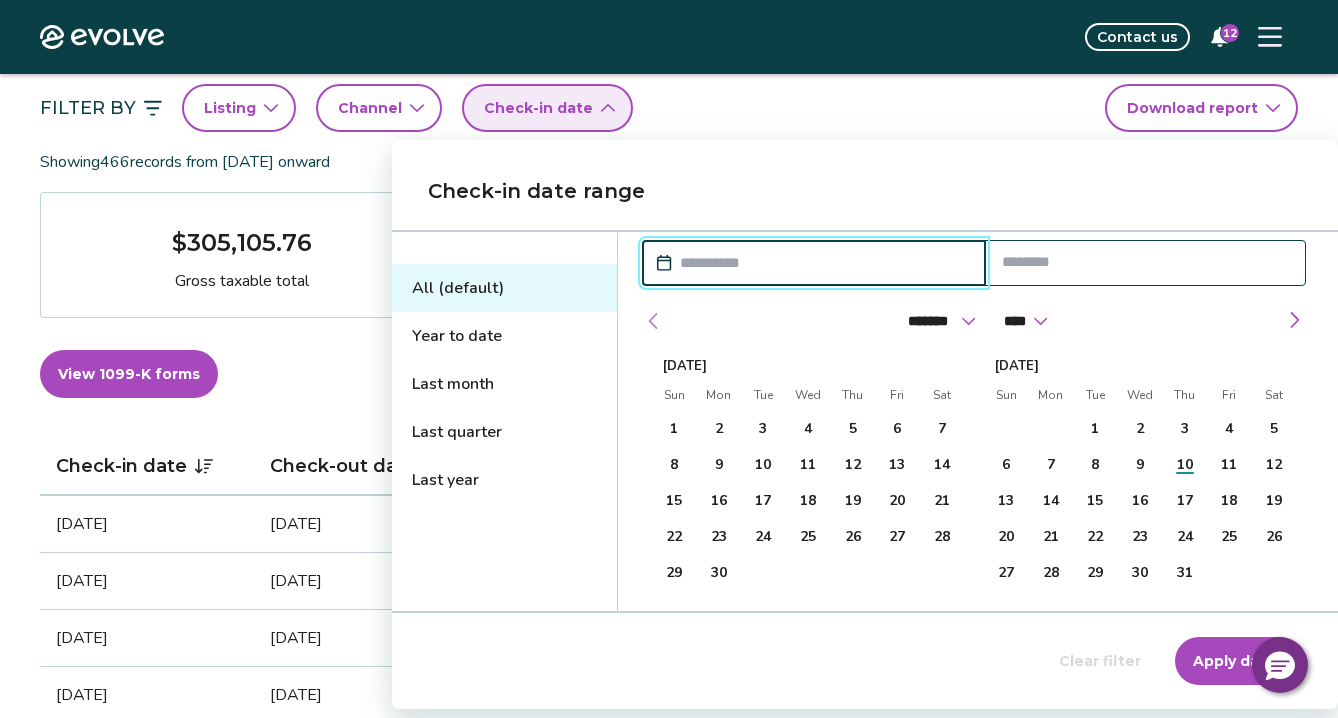 click at bounding box center (654, 321) 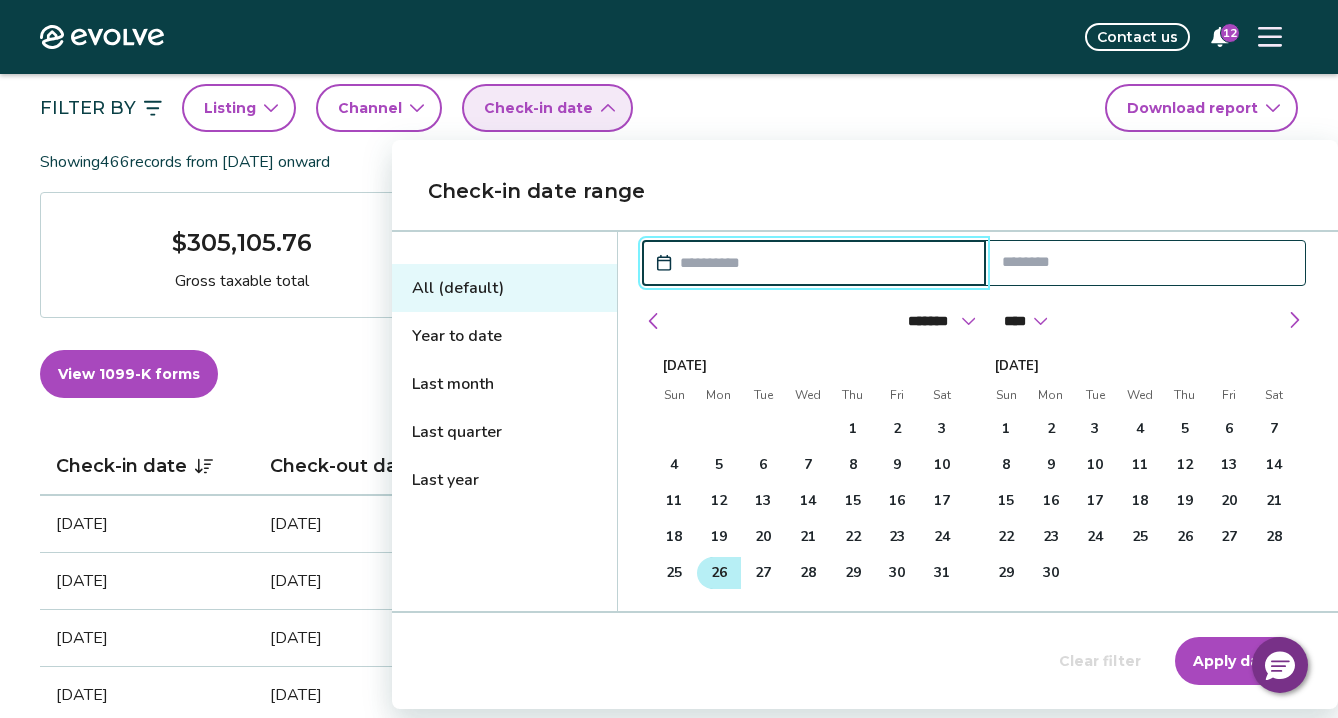 click on "26" at bounding box center [719, 573] 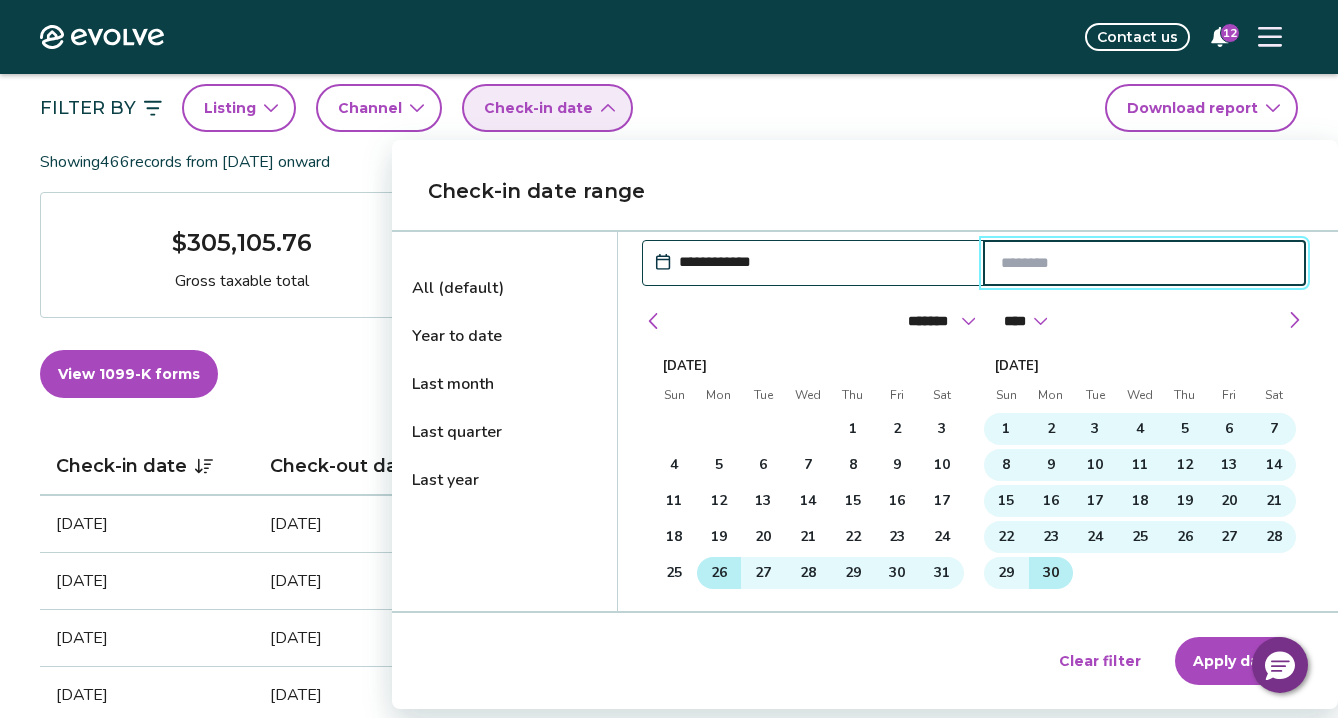 click on "30" at bounding box center (1051, 573) 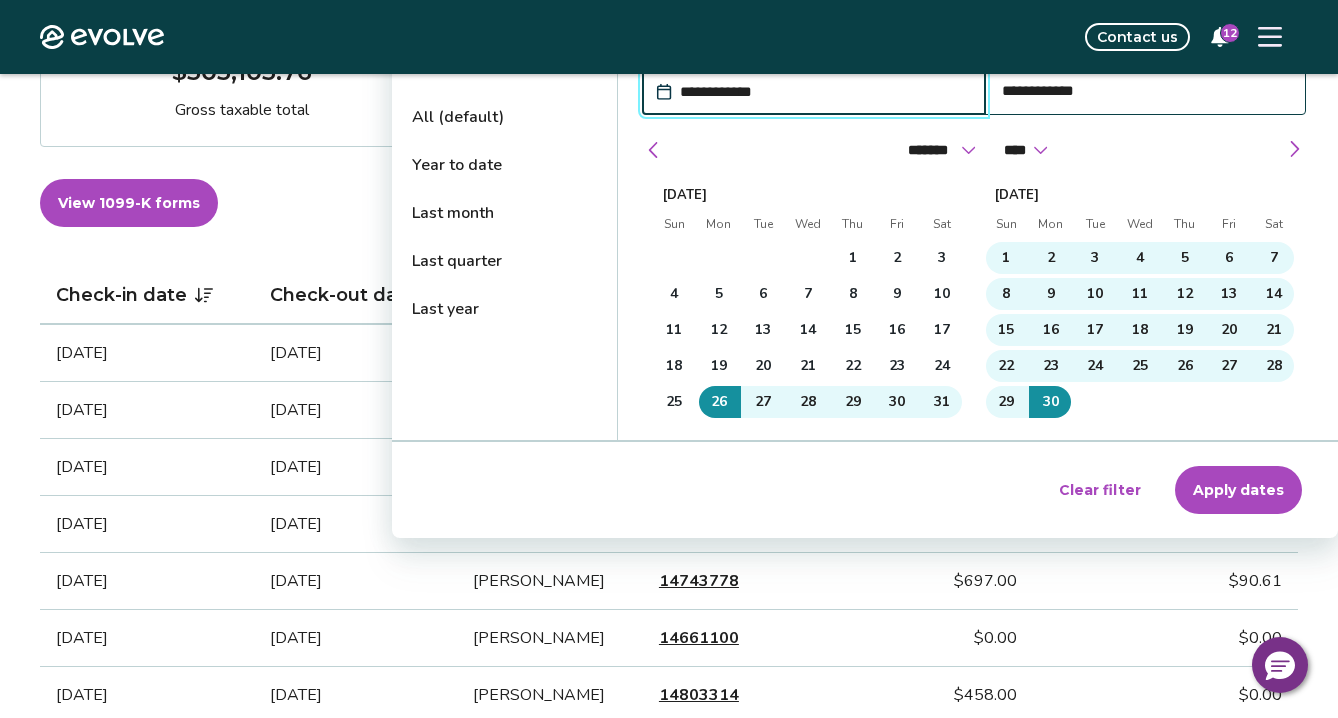 scroll, scrollTop: 378, scrollLeft: 0, axis: vertical 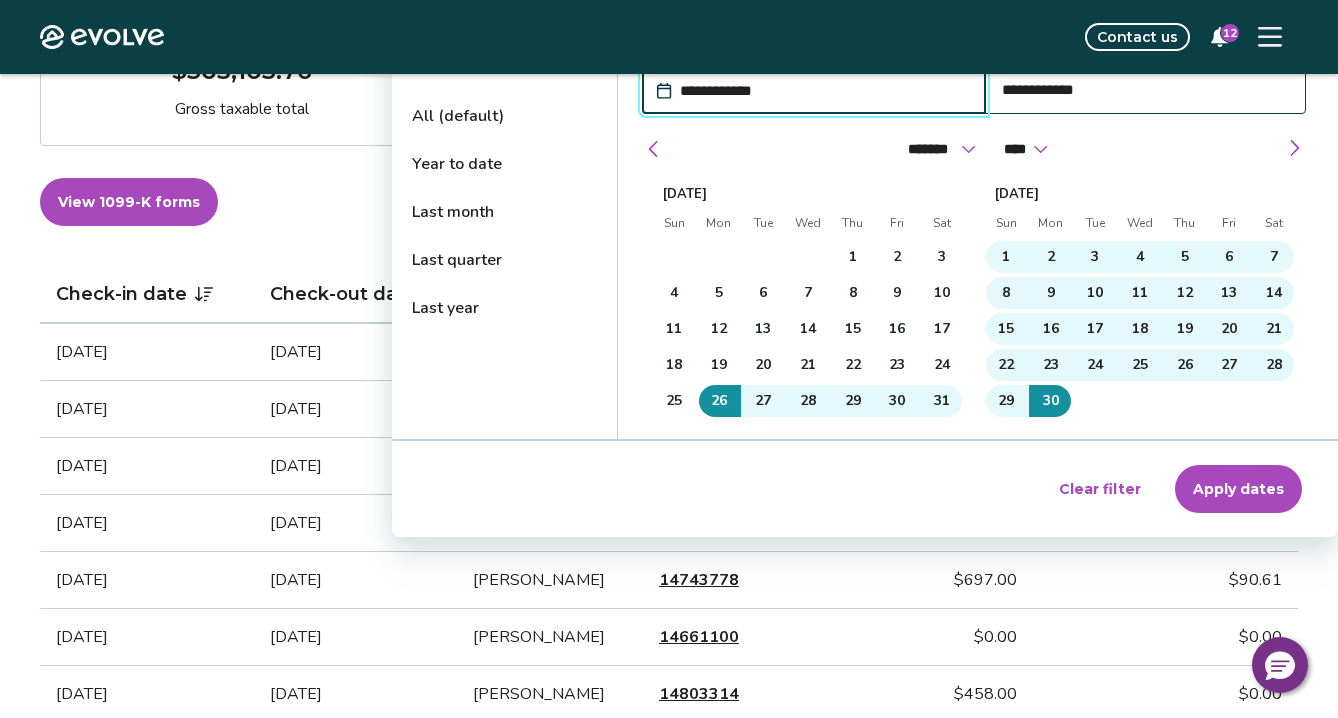 click on "Apply dates" at bounding box center (1238, 489) 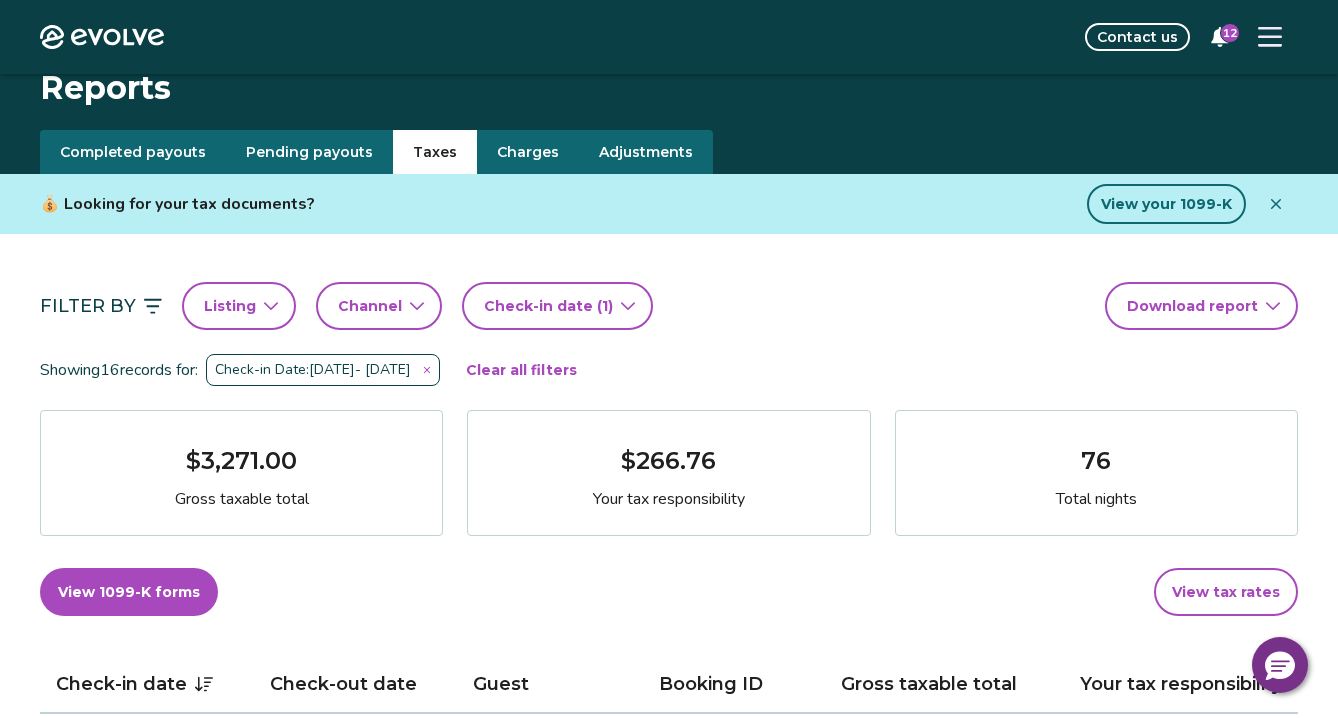 scroll, scrollTop: 7, scrollLeft: 0, axis: vertical 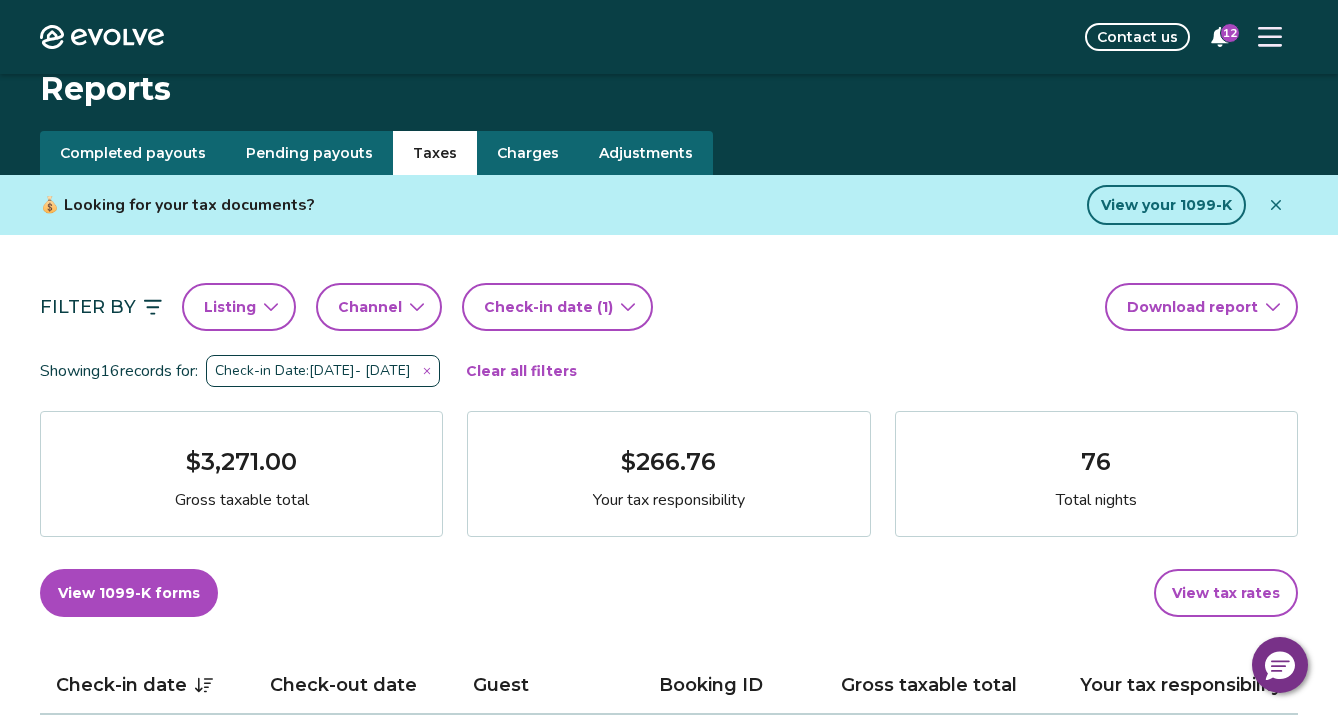 click on "Evolve Contact us 12 Reports Completed payouts Pending payouts Taxes Charges Adjustments 💰 Looking for your tax documents? View your 1099-K Filter By  Listing Channel Check-in date (1) Download   report Showing  16  records   for: Check-in Date:  May 26, 2025  -   Jun 30, 2025 Clear all filters $3,271.00 Gross taxable total $266.76 Your tax responsibility 76 Total nights View 1099-K forms View tax rates Check-in date Check-out date Guest Booking ID Gross taxable total Your tax responsibility Jun 29, 2025 Jul 2, 2025 Jennifer Cox 14803314 $458.00 $0.00 Jun 25, 2025 Jun 29, 2025 Steven Kong 14652521 $566.00 $73.58 Jun 23, 2025 Jun 27, 2025 Alexander Christi 14479210 $0.00 $0.00 Jun 18, 2025 Jun 23, 2025 Denise Macareno 14556286 $0.00 $0.00 Jun 14, 2025 Jun 21, 2025 Alan Hillberg 14610830 $836.00 $108.68 Jun 12, 2025 Jun 15, 2025 Scot Arvonio 14602842 $0.00 $0.00 Jun 11, 2025 Jun 15, 2025 Jaqueline Nascimento 14577367 $0.00 $0.00 Jun 8, 2025 Jun 14, 2025 Nicole Brink 14483429 $0.00 $0.00 Jun 8, 2025 $0.00 |" at bounding box center [669, 1415] 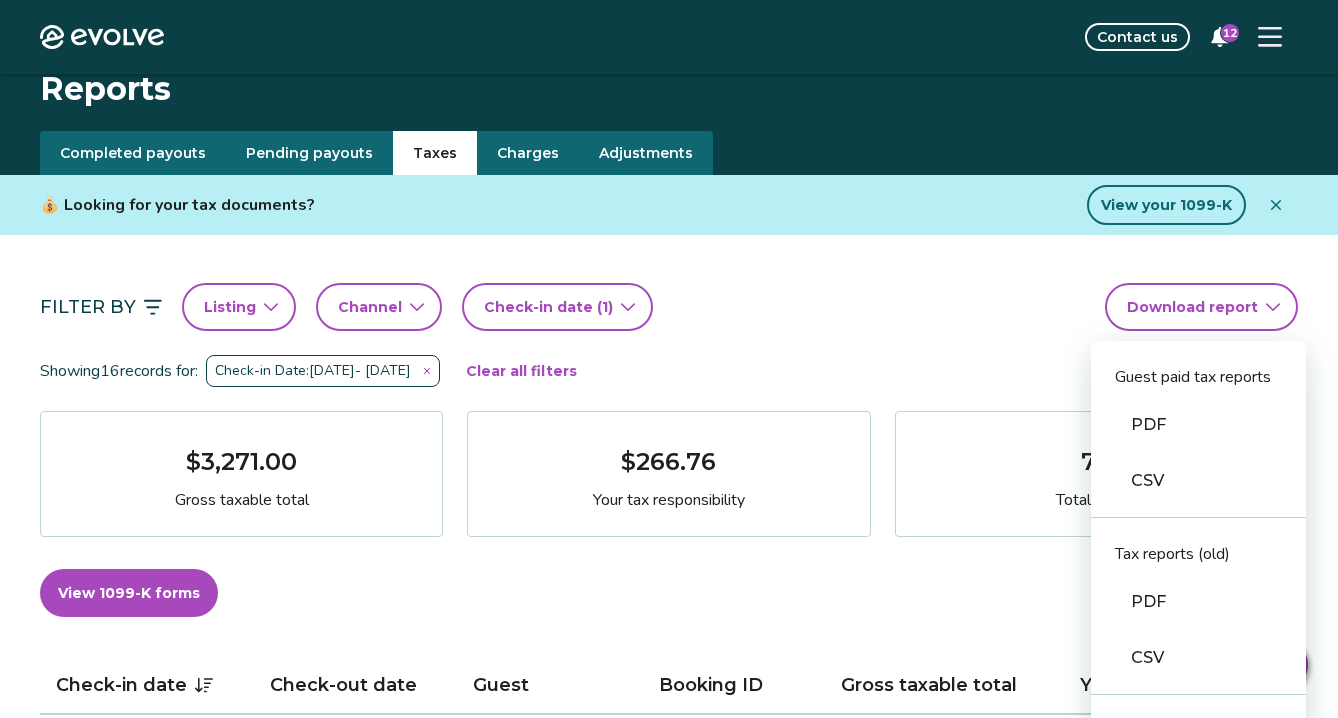 click on "PDF" at bounding box center [1198, 602] 